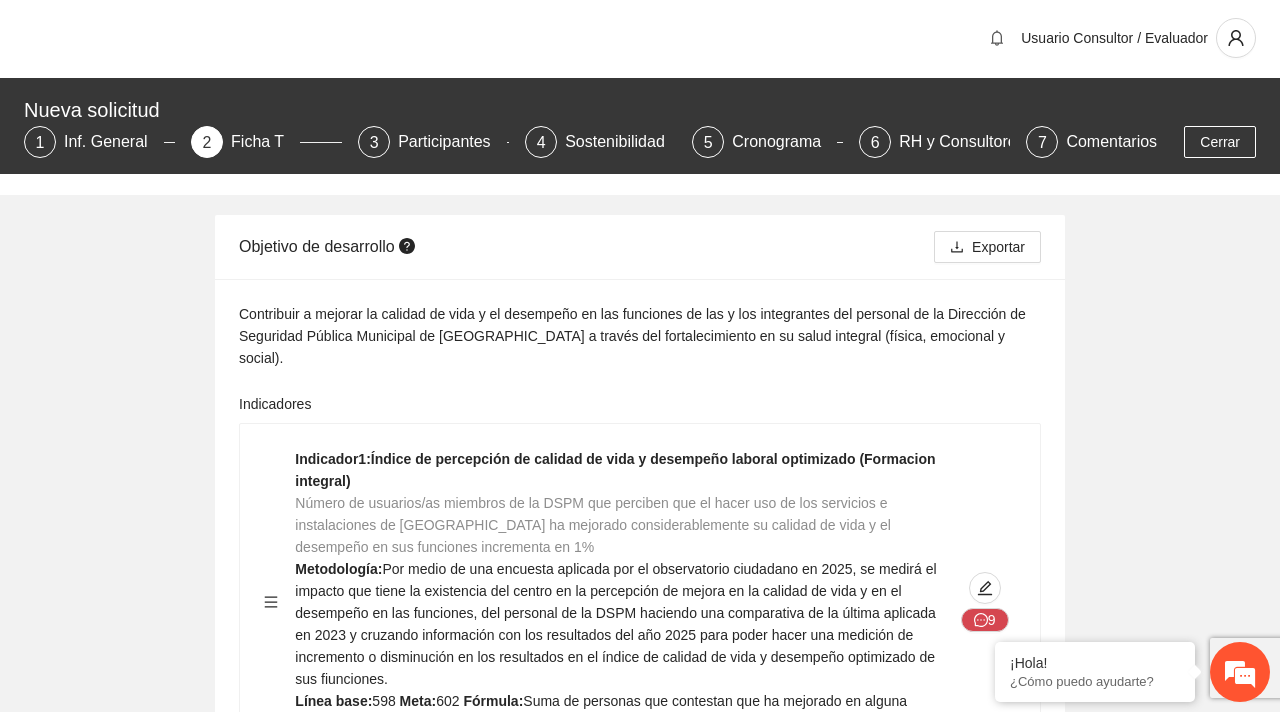 scroll, scrollTop: 0, scrollLeft: 0, axis: both 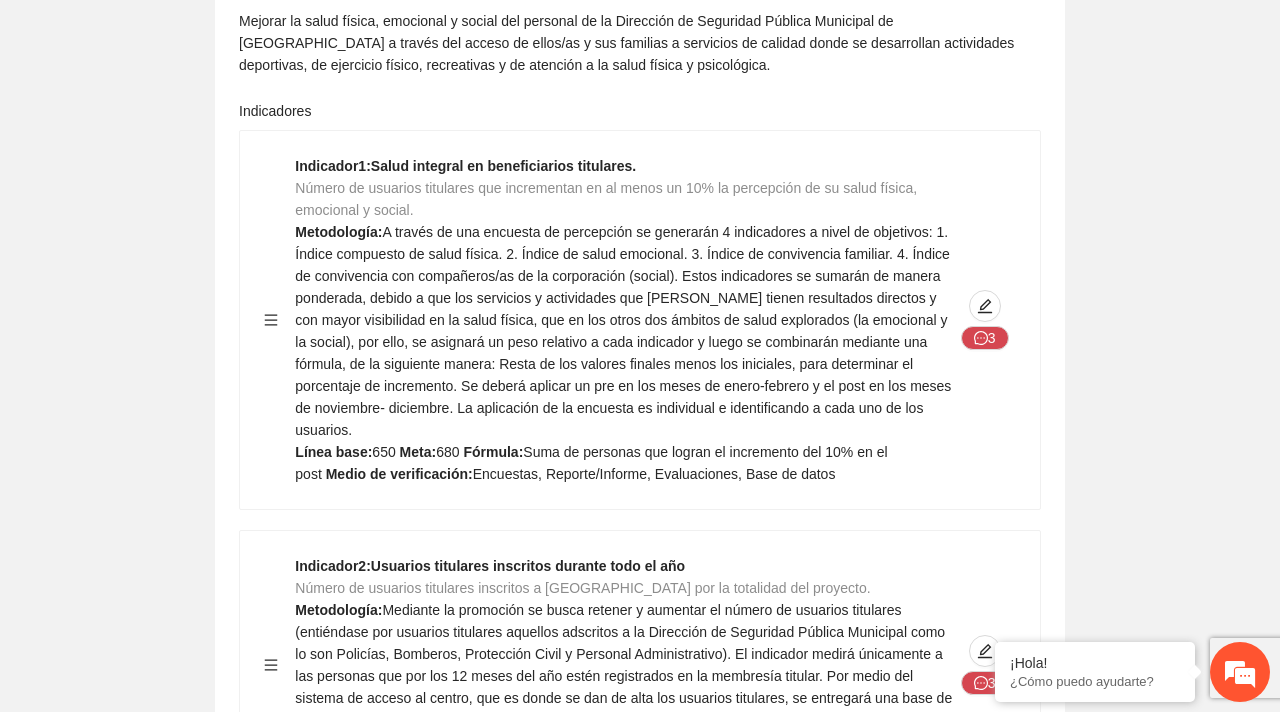 click on "Número de usuarios  titulares que incrementan en al menos un 10% la percepción de su salud física, emocional y social." at bounding box center [593, -447] 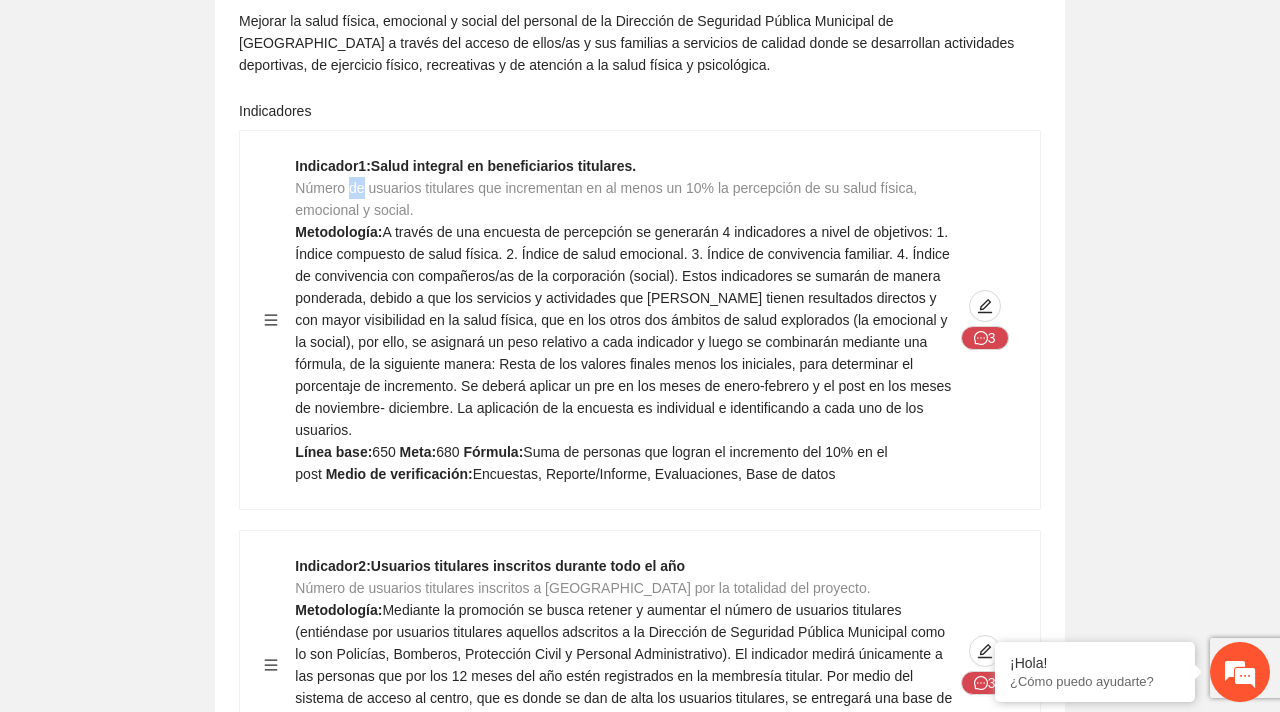 click on "Número de usuarios  titulares que incrementan en al menos un 10% la percepción de su salud física, emocional y social." at bounding box center [593, -447] 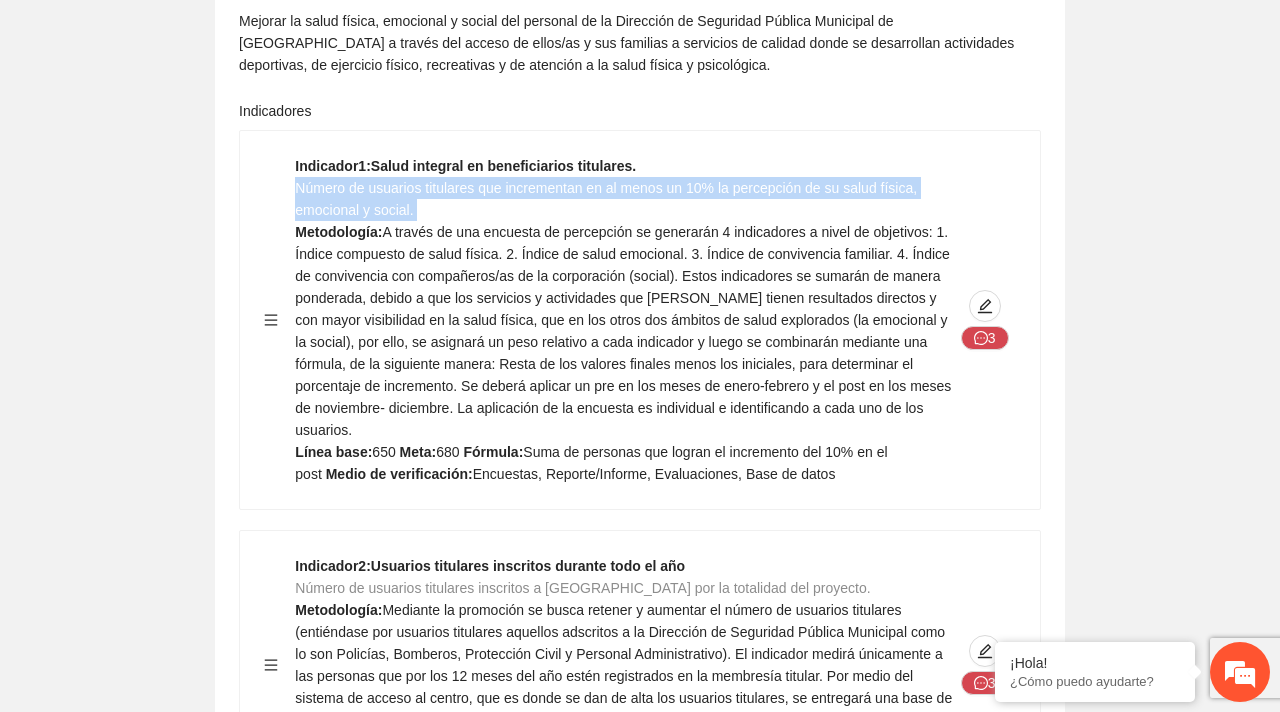 click on "Número de usuarios  titulares que incrementan en al menos un 10% la percepción de su salud física, emocional y social." at bounding box center [593, -447] 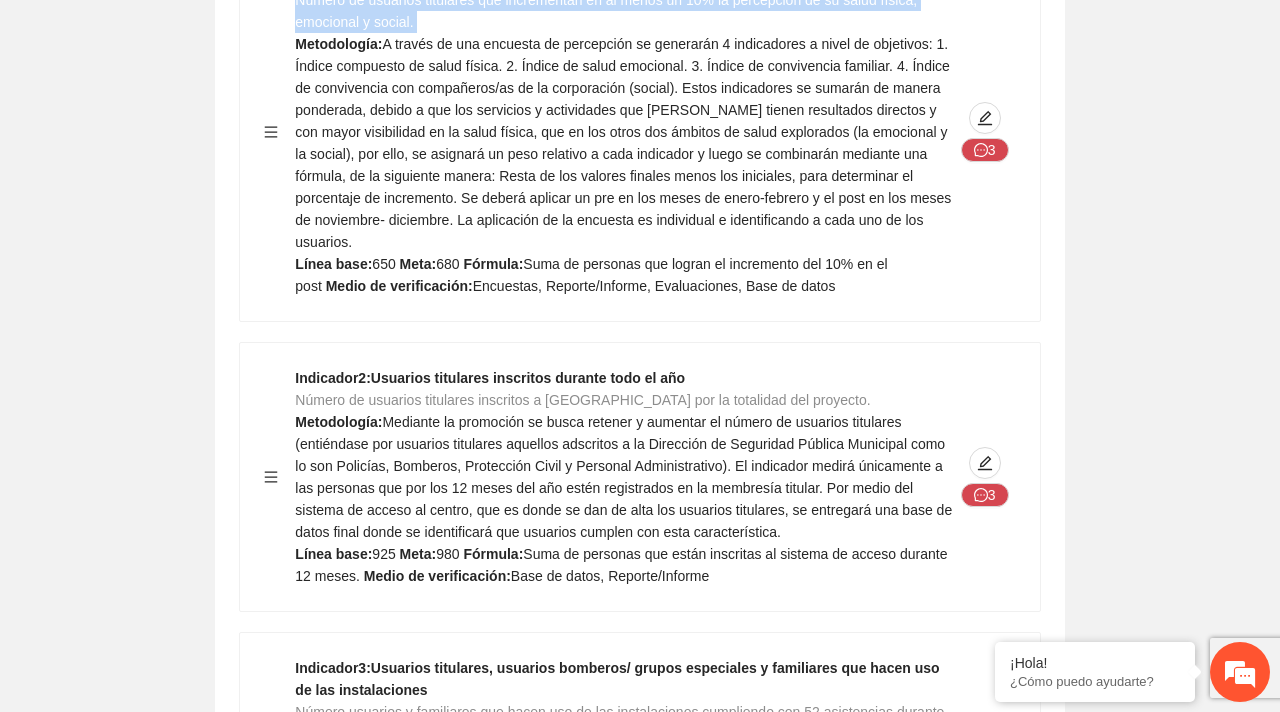 scroll, scrollTop: 1250, scrollLeft: 0, axis: vertical 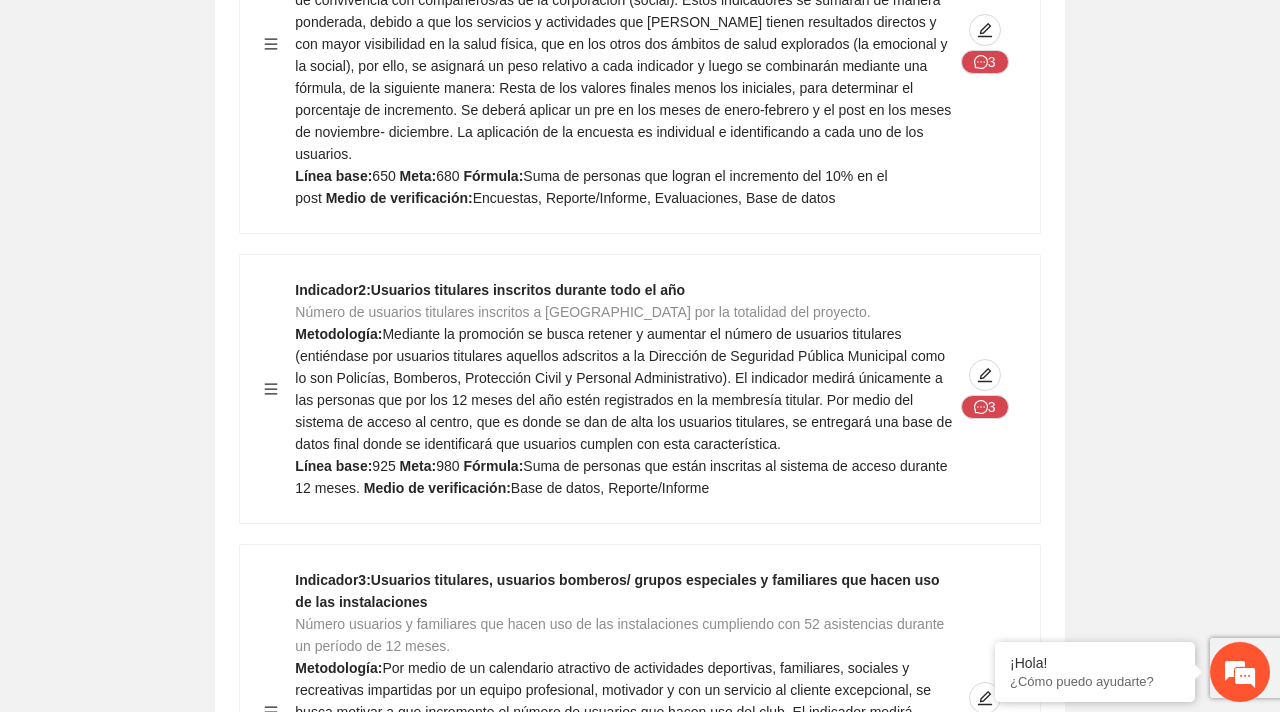 click on "Número de usuarios titulares inscritos a [GEOGRAPHIC_DATA] por la totalidad del proyecto." at bounding box center (582, 312) 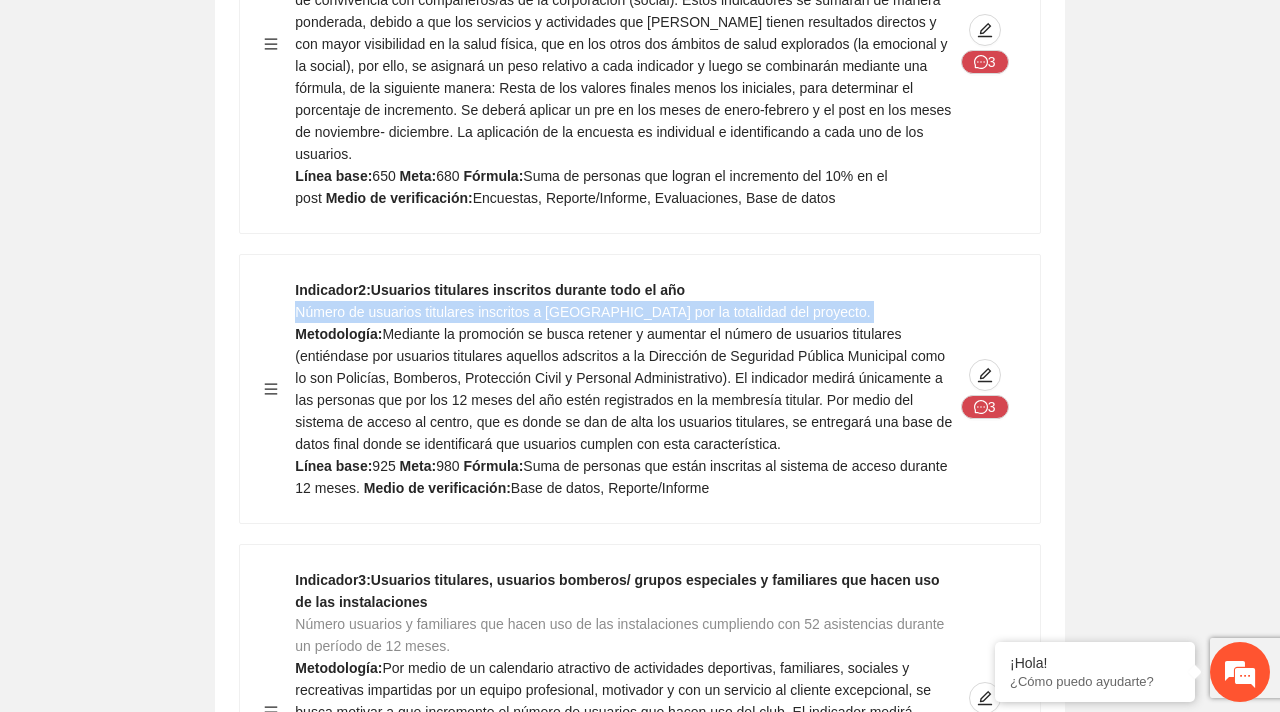 click on "Número de usuarios titulares inscritos a [GEOGRAPHIC_DATA] por la totalidad del proyecto." at bounding box center (582, 312) 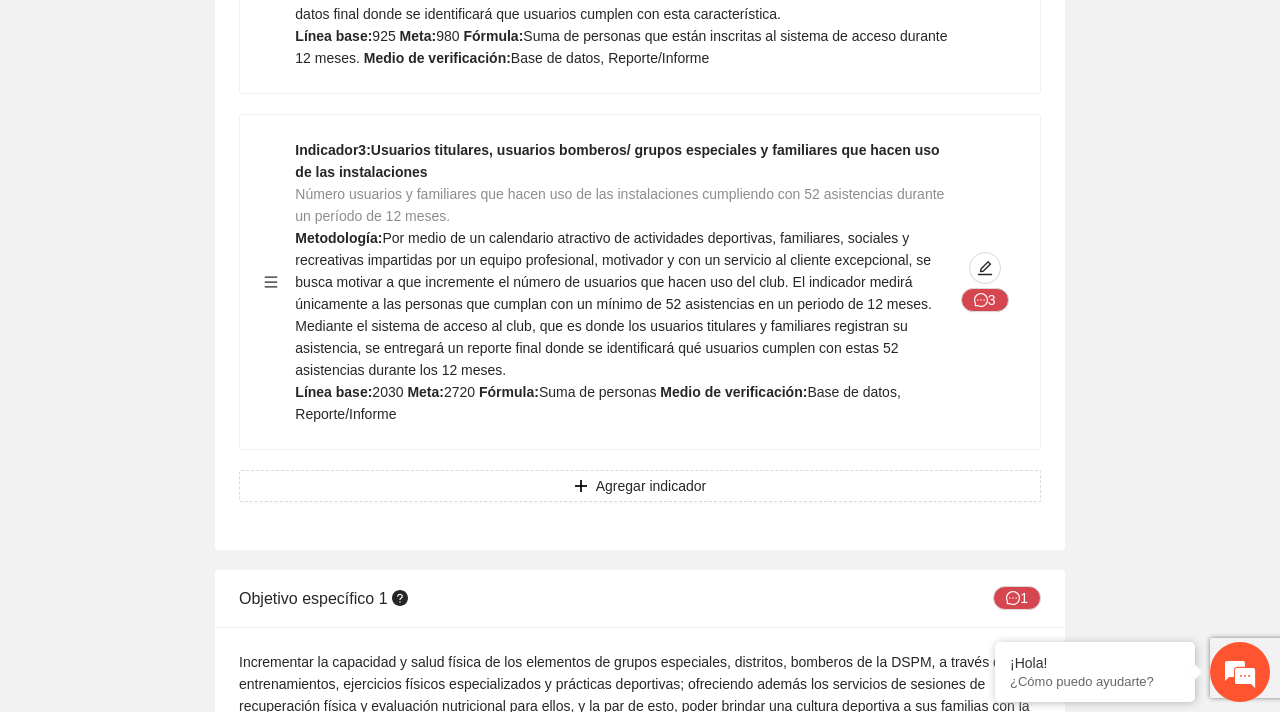 scroll, scrollTop: 1678, scrollLeft: 0, axis: vertical 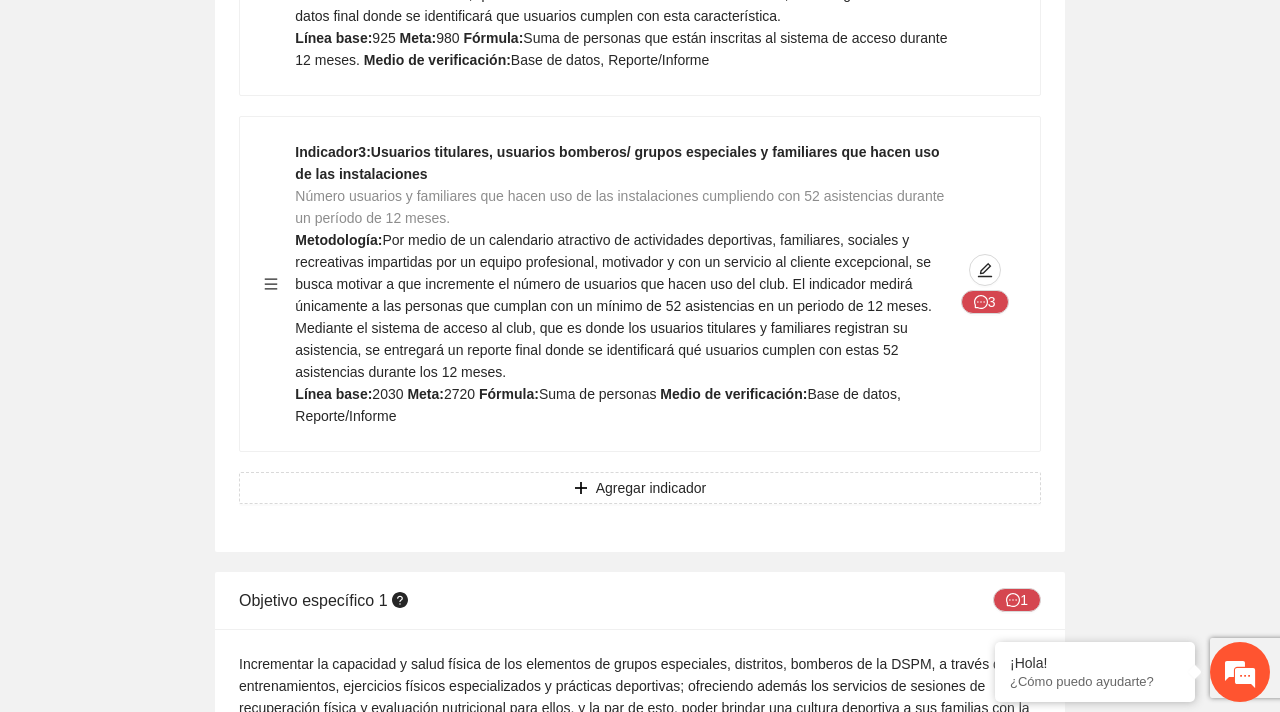 click on "Número usuarios y familiares que hacen uso de las instalaciones cumpliendo con 52 asistencias durante un período de 12 meses." at bounding box center (619, 207) 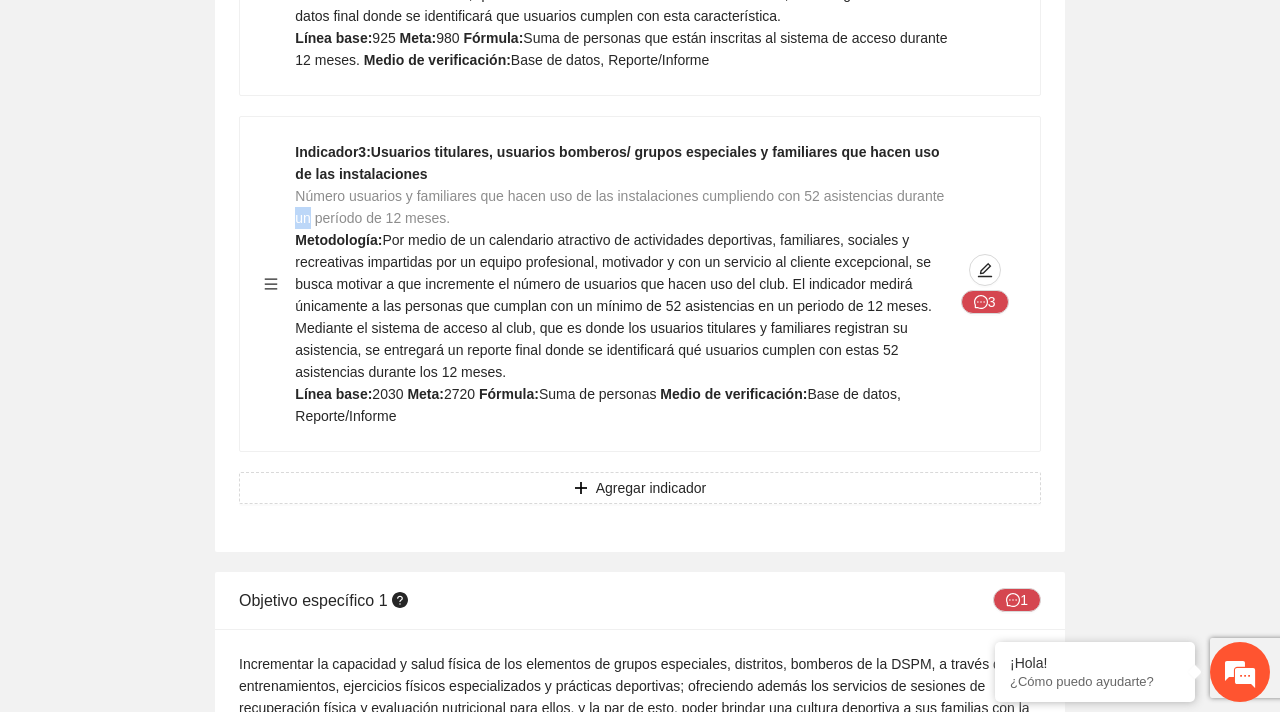 click on "Número usuarios y familiares que hacen uso de las instalaciones cumpliendo con 52 asistencias durante un período de 12 meses." at bounding box center (619, 207) 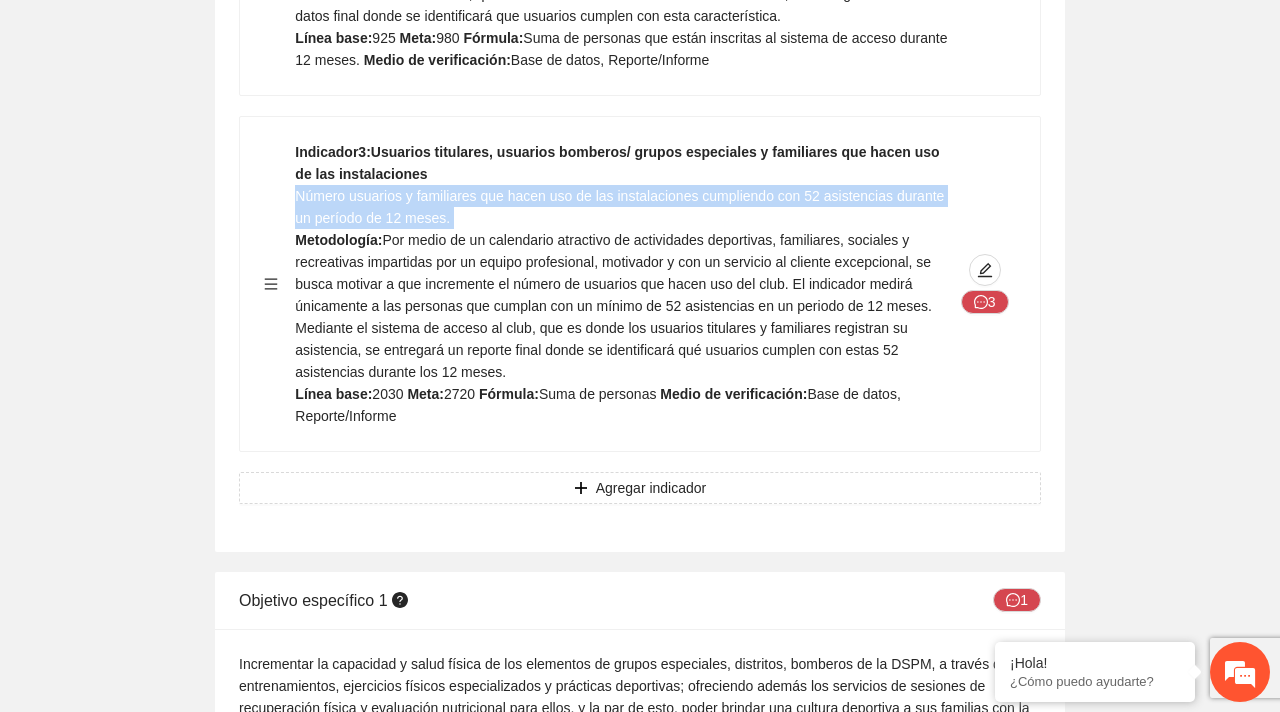 copy on "Número usuarios y familiares que hacen uso de las instalaciones cumpliendo con 52 asistencias durante un período de 12 meses." 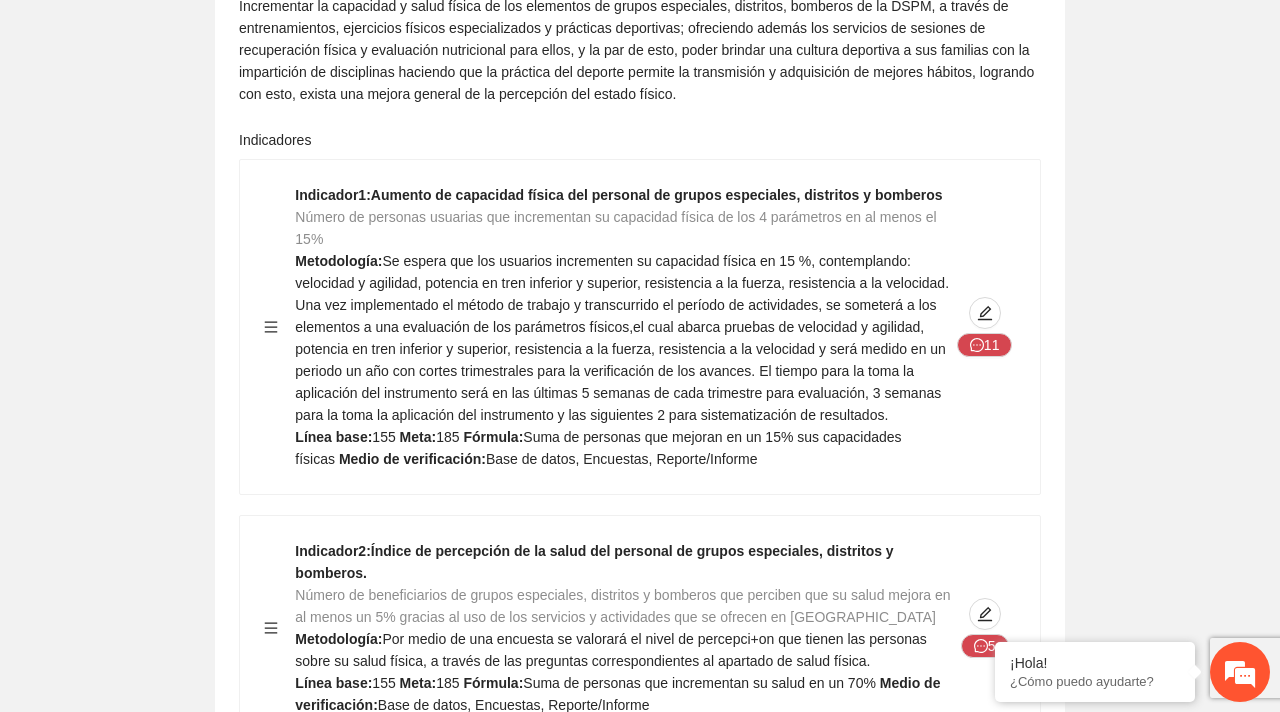 scroll, scrollTop: 2338, scrollLeft: 0, axis: vertical 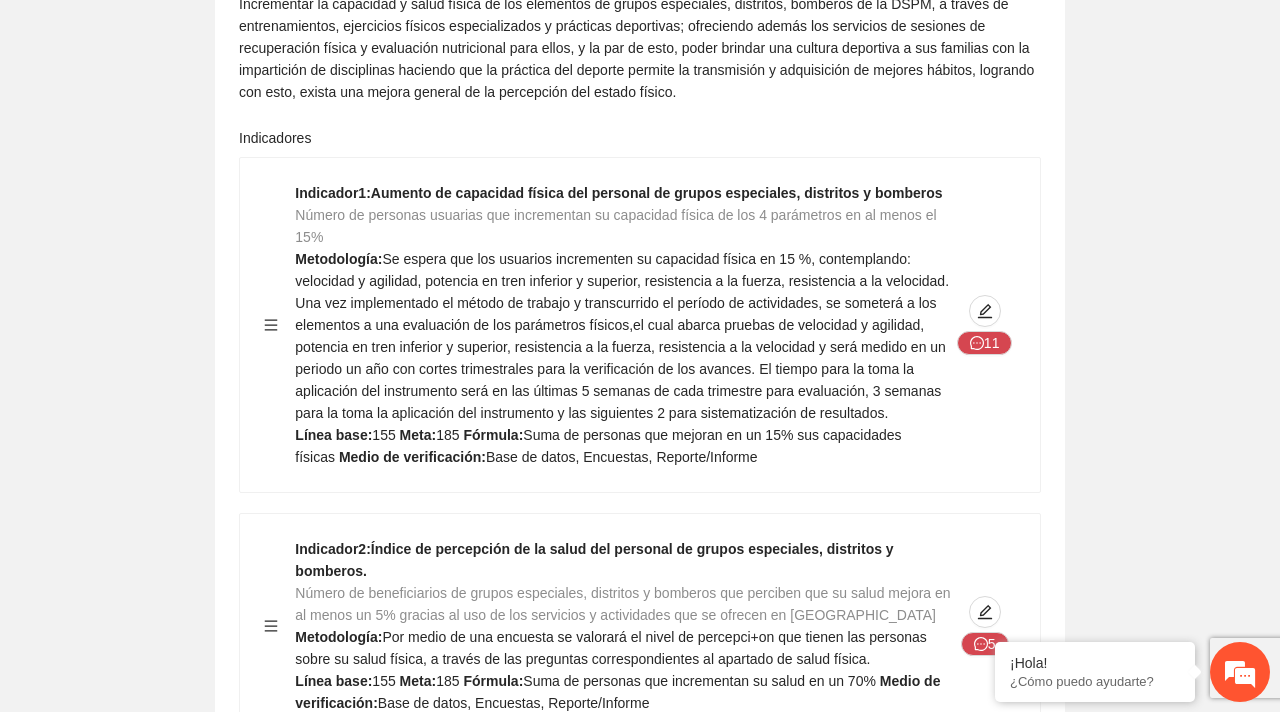 click on "Indicador  1 :  Aumento de capacidad física del personal de  grupos especiales, distritos y bomberos Número de personas usuarias que incrementan su capacidad física de los 4 parámetros en al menos el 15%  Metodología:  Línea base:  155   Meta:  185   Fórmula:  Suma de personas que mejoran en un 15% sus capacidades físicas   Medio de verificación:  Base de datos, Encuestas, Reporte/Informe" at bounding box center (624, 325) 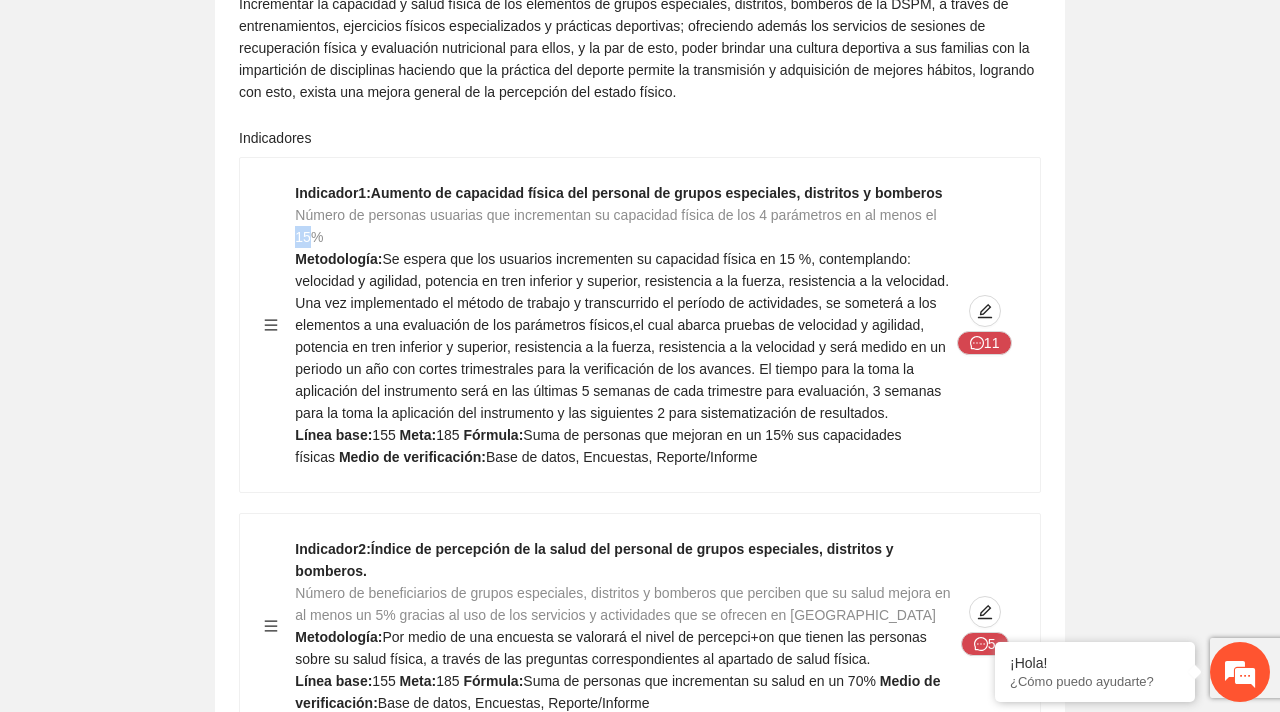 click on "Indicador  1 :  Aumento de capacidad física del personal de  grupos especiales, distritos y bomberos Número de personas usuarias que incrementan su capacidad física de los 4 parámetros en al menos el 15%  Metodología:  Línea base:  155   Meta:  185   Fórmula:  Suma de personas que mejoran en un 15% sus capacidades físicas   Medio de verificación:  Base de datos, Encuestas, Reporte/Informe" at bounding box center [624, 325] 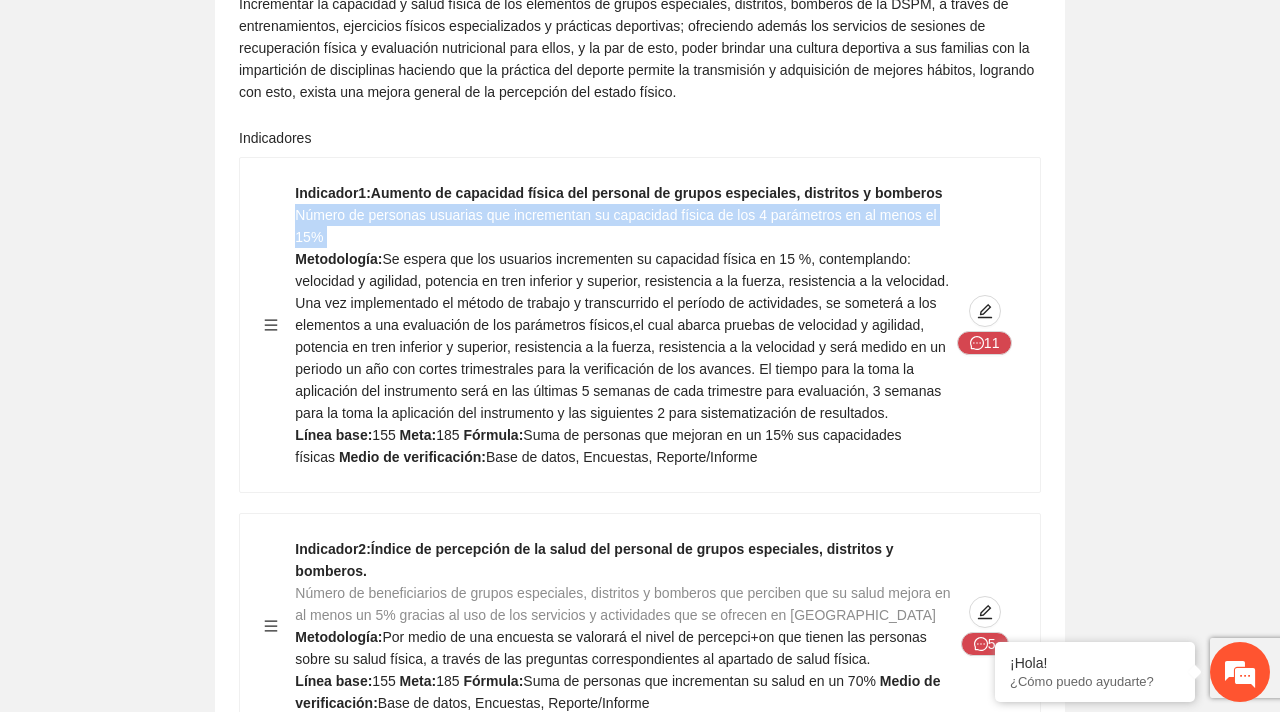 click on "Indicador  1 :  Aumento de capacidad física del personal de  grupos especiales, distritos y bomberos Número de personas usuarias que incrementan su capacidad física de los 4 parámetros en al menos el 15%  Metodología:  Línea base:  155   Meta:  185   Fórmula:  Suma de personas que mejoran en un 15% sus capacidades físicas   Medio de verificación:  Base de datos, Encuestas, Reporte/Informe" at bounding box center [624, 325] 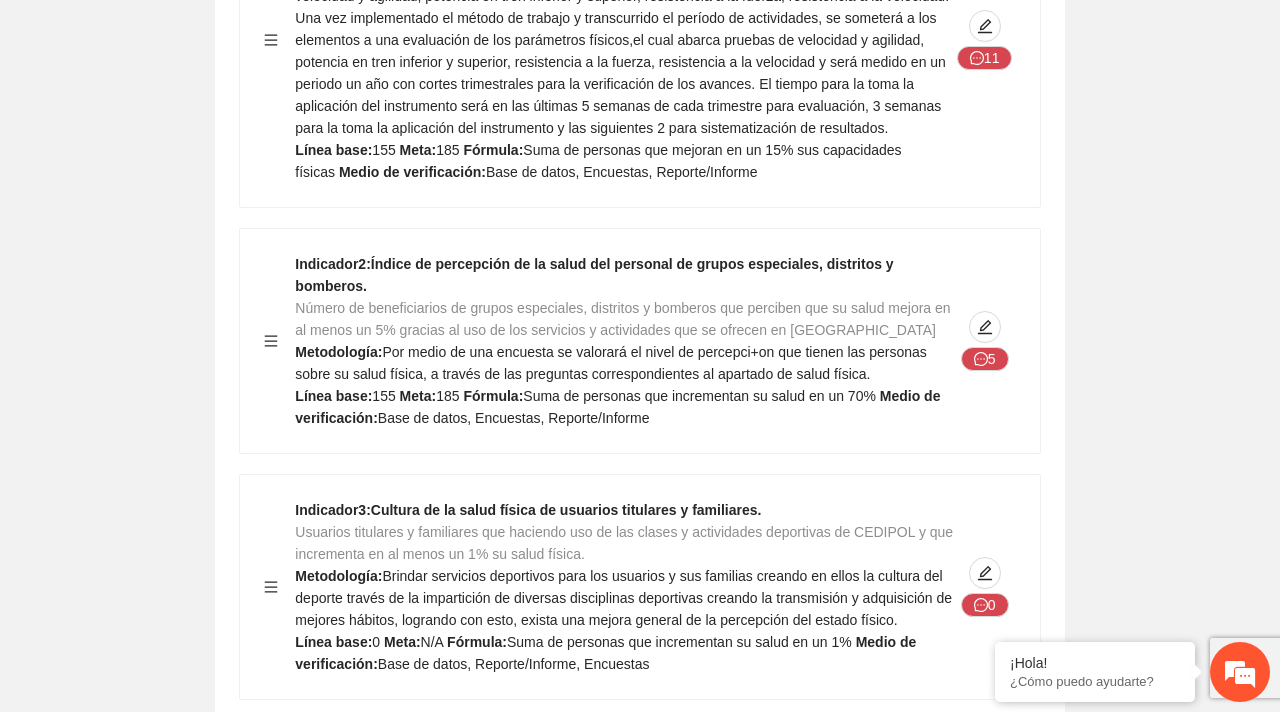 scroll, scrollTop: 2650, scrollLeft: 0, axis: vertical 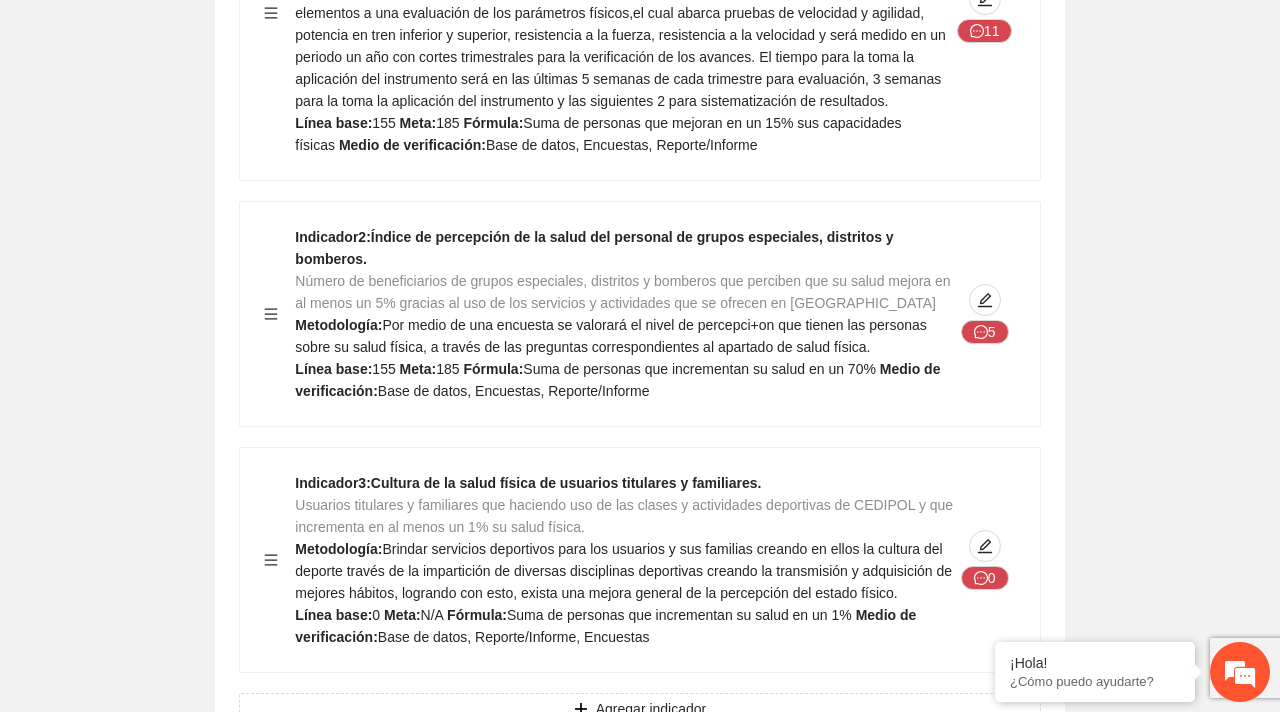 click on "Número de beneficiarios de grupos especiales, distritos y bomberos que perciben que su salud mejora en al menos un 5% gracias al uso de los servicios y actividades que se ofrecen en [GEOGRAPHIC_DATA]" at bounding box center [622, 292] 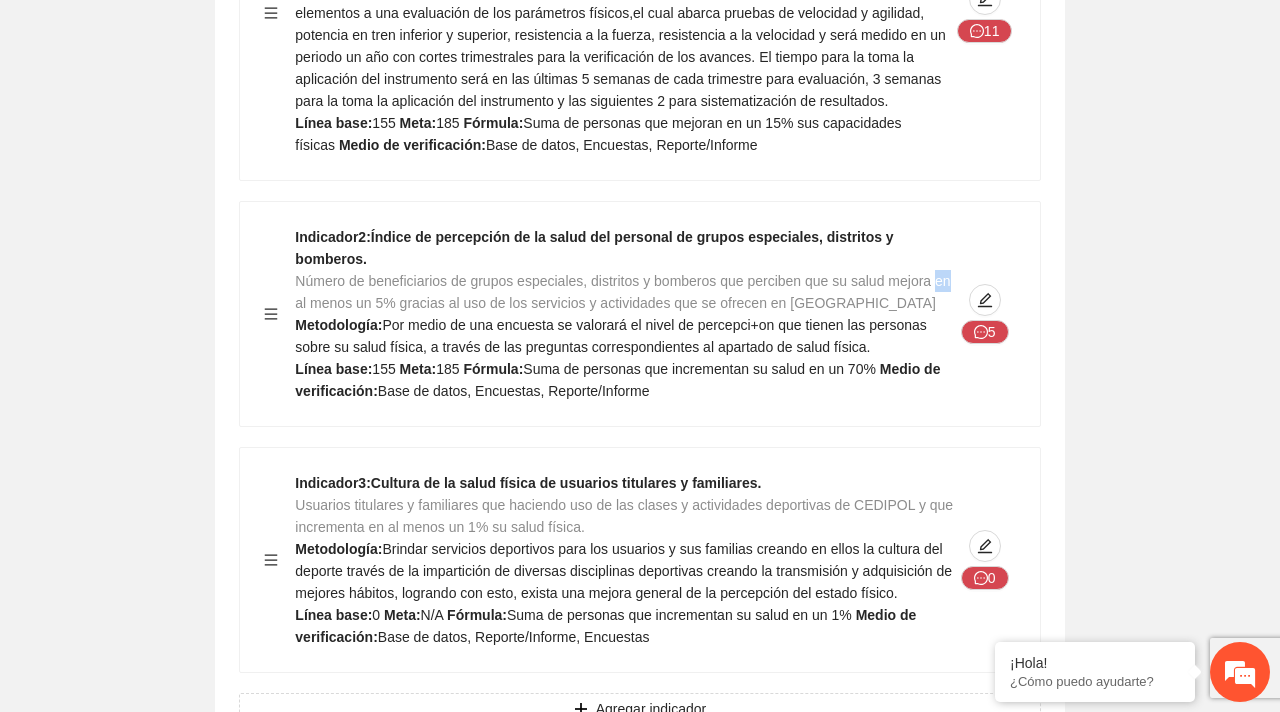 click on "Número de beneficiarios de grupos especiales, distritos y bomberos que perciben que su salud mejora en al menos un 5% gracias al uso de los servicios y actividades que se ofrecen en [GEOGRAPHIC_DATA]" at bounding box center (622, 292) 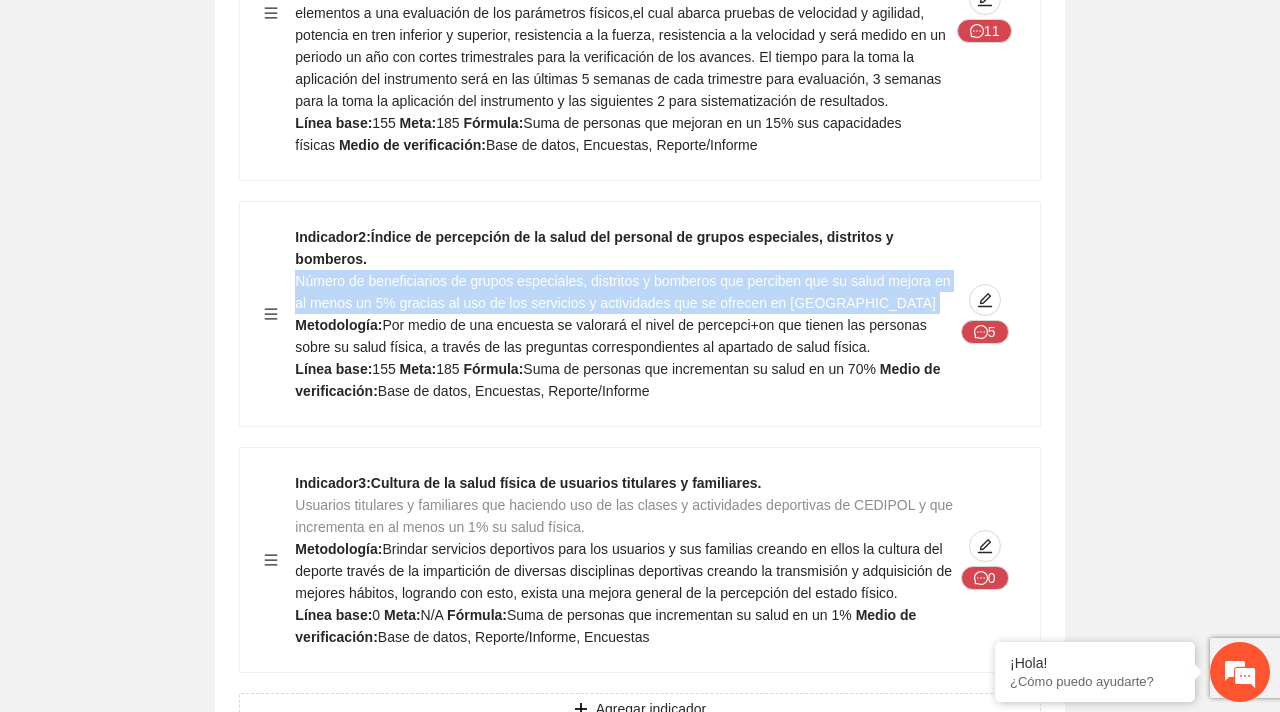 click on "Número de beneficiarios de grupos especiales, distritos y bomberos que perciben que su salud mejora en al menos un 5% gracias al uso de los servicios y actividades que se ofrecen en [GEOGRAPHIC_DATA]" at bounding box center [622, 292] 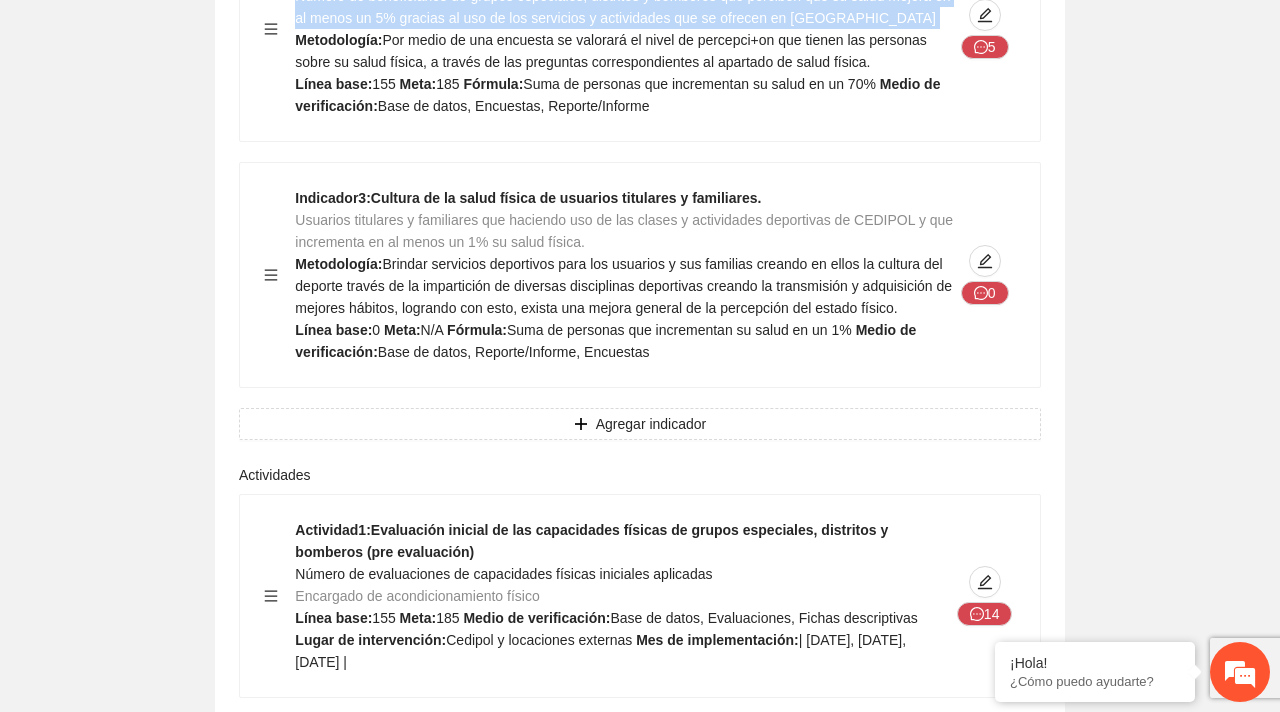 scroll, scrollTop: 2971, scrollLeft: 0, axis: vertical 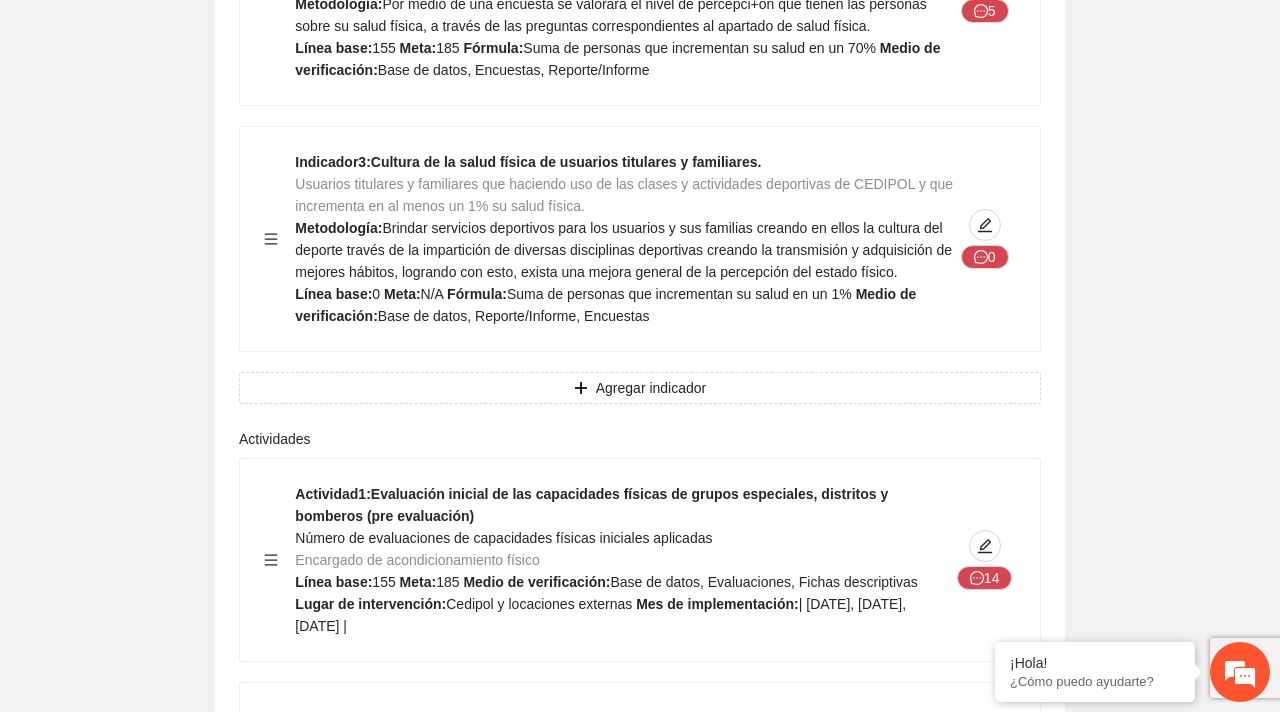 click on "Indicador  3 :  Cultura de la salud física de usuarios titulares y familiares. Usuarios titulares y familiares que haciendo uso de las clases y actividades deportivas de CEDIPOL  y que incrementa en al menos un 1% su salud física. Metodología:  Brindar servicios deportivos para los usuarios y sus familias creando en ellos la cultura del deporte través de la impartición de diversas disciplinas deportivas creando la transmisión y adquisición de mejores hábitos, logrando con esto, exista una mejora general de la percepción del estado físico. Línea base:  0   Meta:  N/A   Fórmula:  Suma de personas que incrementan su salud en un 1%   Medio de verificación:  Base de datos, Reporte/Informe, Encuestas" at bounding box center (624, 239) 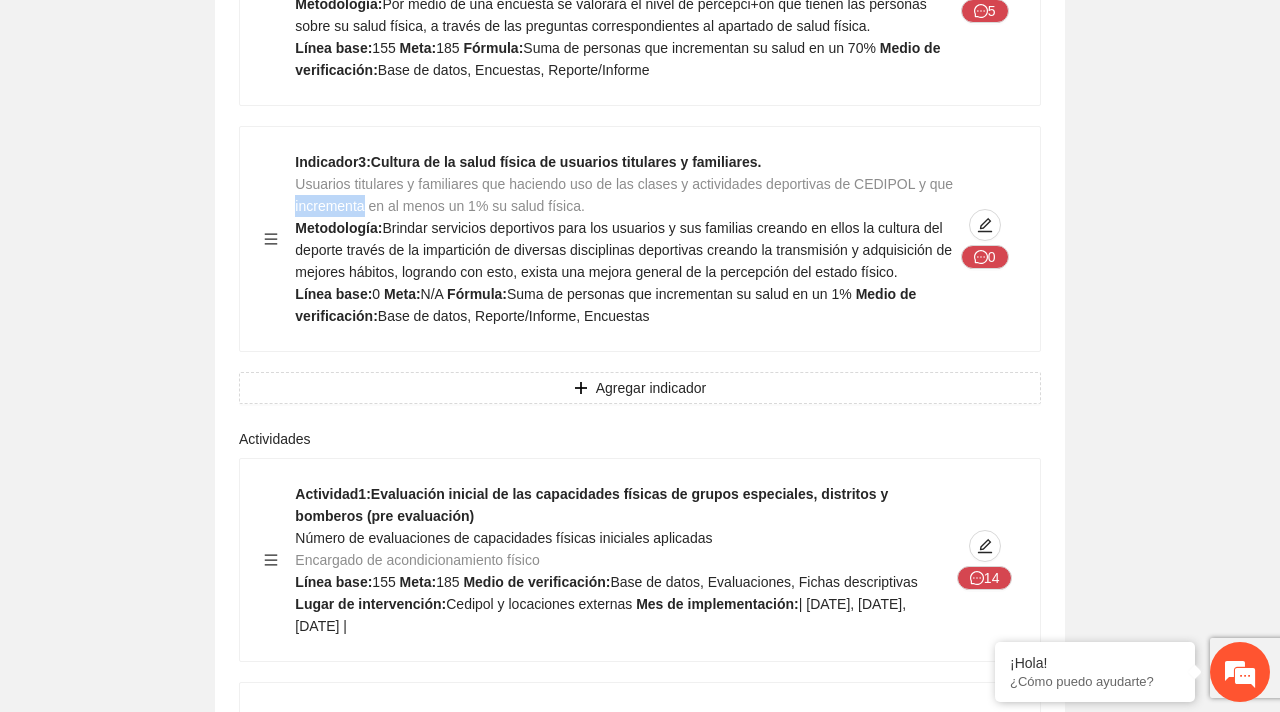 click on "Indicador  3 :  Cultura de la salud física de usuarios titulares y familiares. Usuarios titulares y familiares que haciendo uso de las clases y actividades deportivas de CEDIPOL  y que incrementa en al menos un 1% su salud física. Metodología:  Brindar servicios deportivos para los usuarios y sus familias creando en ellos la cultura del deporte través de la impartición de diversas disciplinas deportivas creando la transmisión y adquisición de mejores hábitos, logrando con esto, exista una mejora general de la percepción del estado físico. Línea base:  0   Meta:  N/A   Fórmula:  Suma de personas que incrementan su salud en un 1%   Medio de verificación:  Base de datos, Reporte/Informe, Encuestas" at bounding box center (624, 239) 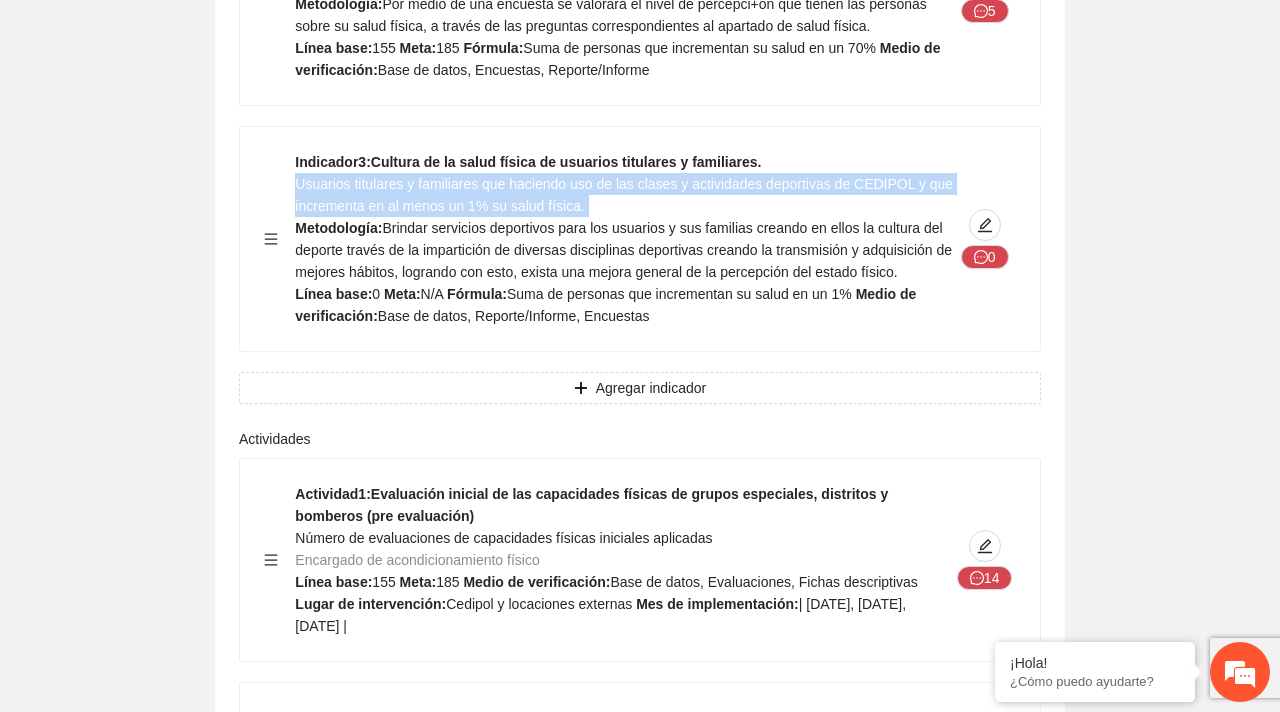 click on "Indicador  3 :  Cultura de la salud física de usuarios titulares y familiares. Usuarios titulares y familiares que haciendo uso de las clases y actividades deportivas de CEDIPOL  y que incrementa en al menos un 1% su salud física. Metodología:  Brindar servicios deportivos para los usuarios y sus familias creando en ellos la cultura del deporte través de la impartición de diversas disciplinas deportivas creando la transmisión y adquisición de mejores hábitos, logrando con esto, exista una mejora general de la percepción del estado físico. Línea base:  0   Meta:  N/A   Fórmula:  Suma de personas que incrementan su salud en un 1%   Medio de verificación:  Base de datos, Reporte/Informe, Encuestas" at bounding box center (624, 239) 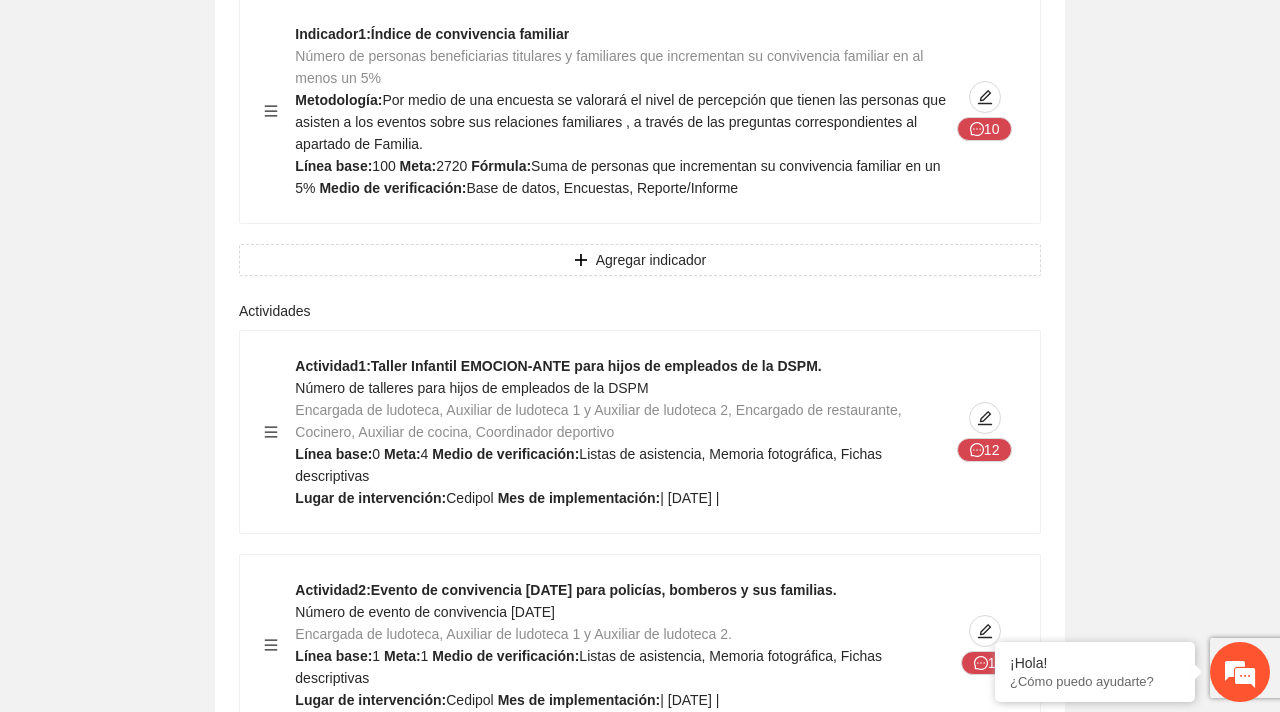 scroll, scrollTop: 7119, scrollLeft: 0, axis: vertical 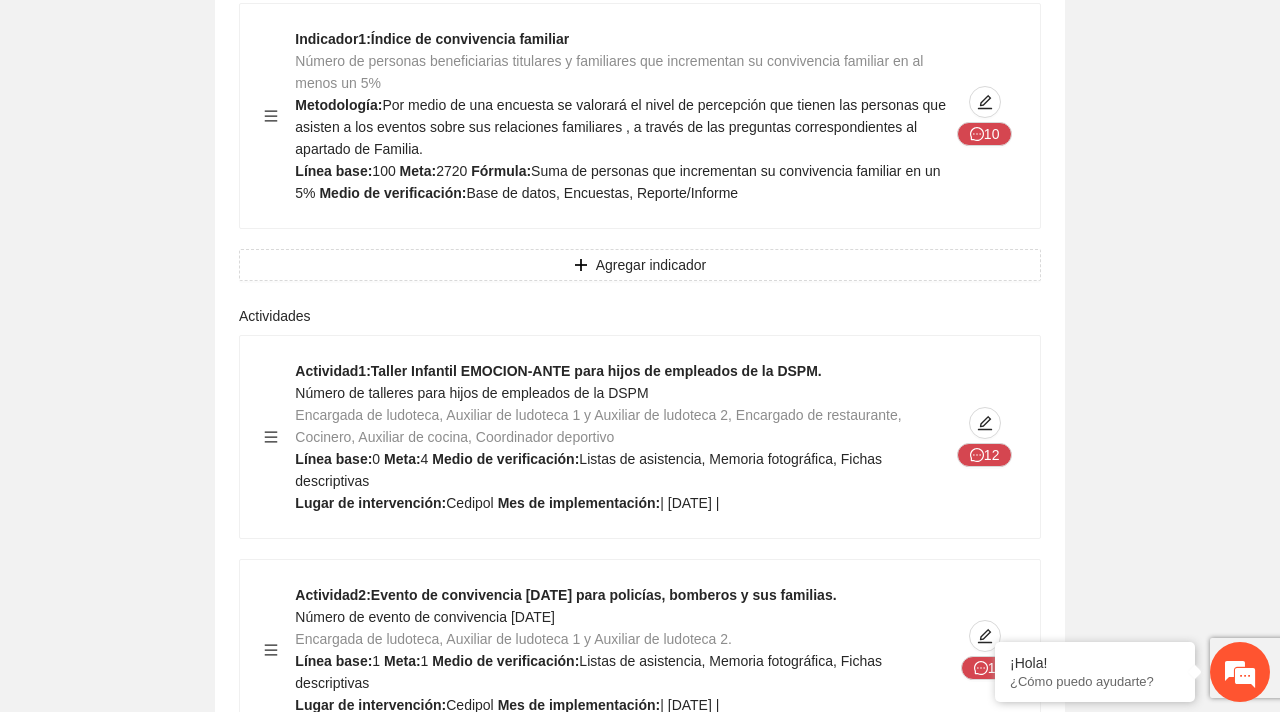 click on "Número de personas beneficiarias titulares y familiares que incrementan su convivencia familiar en al menos un 5%" at bounding box center [615, -4555] 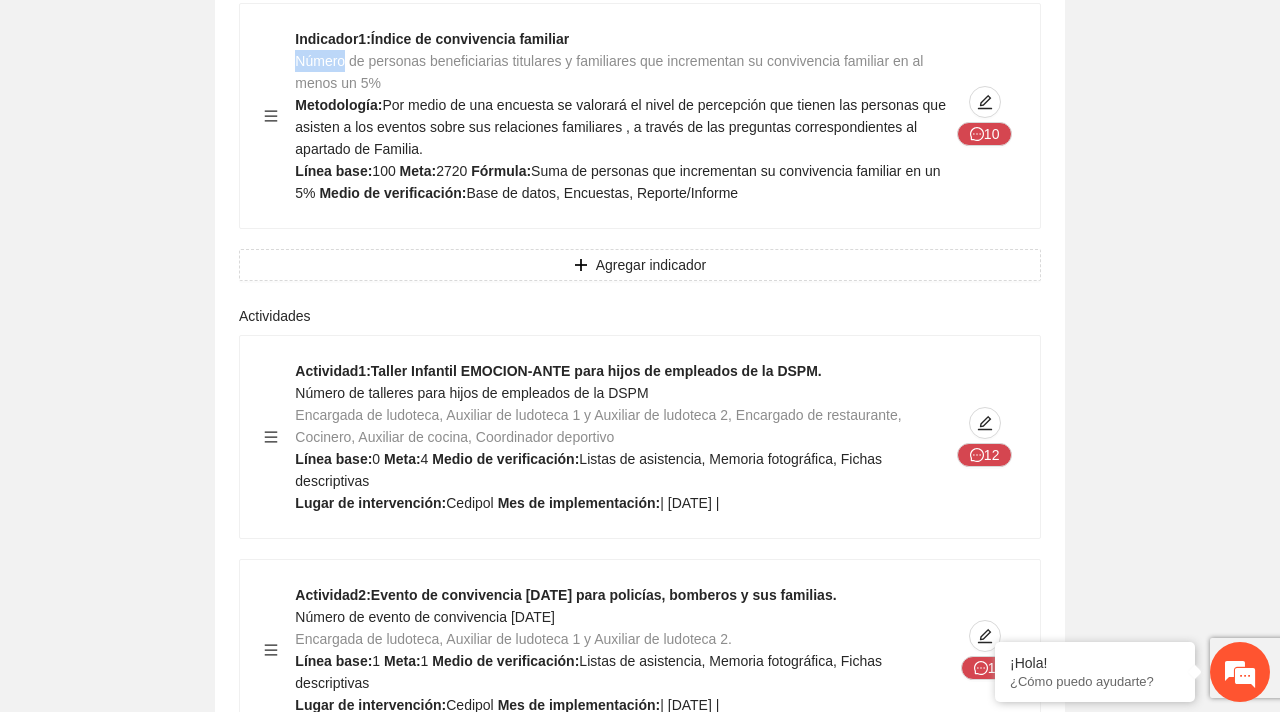 click on "Número de personas beneficiarias titulares y familiares que incrementan su convivencia familiar en al menos un 5%" at bounding box center [615, -4555] 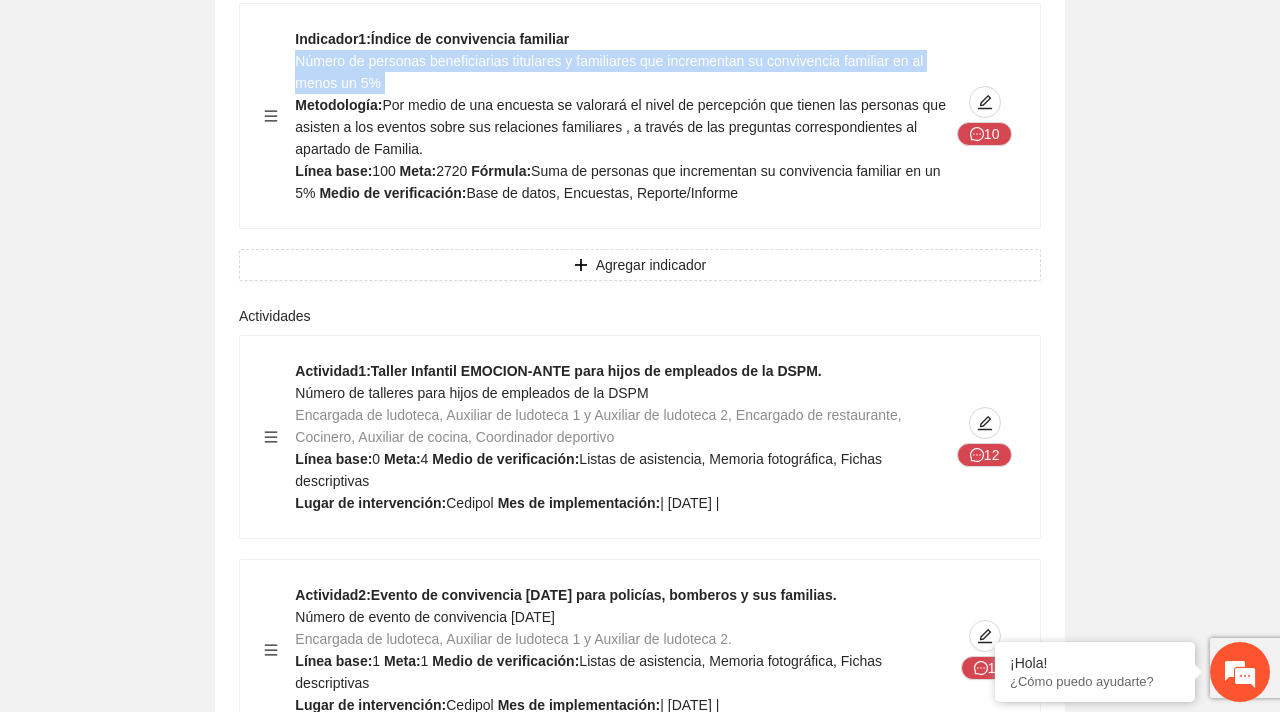 click on "Número de personas beneficiarias titulares y familiares que incrementan su convivencia familiar en al menos un 5%" at bounding box center (615, -4555) 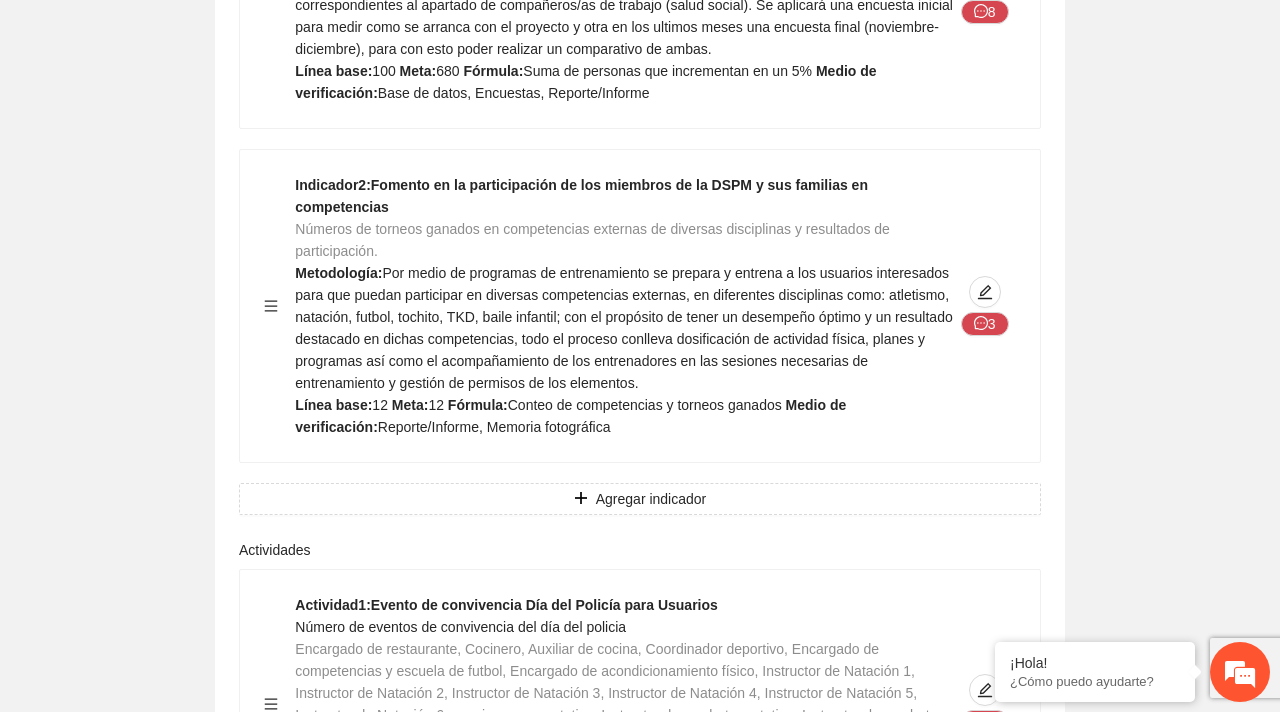 scroll, scrollTop: 9875, scrollLeft: 0, axis: vertical 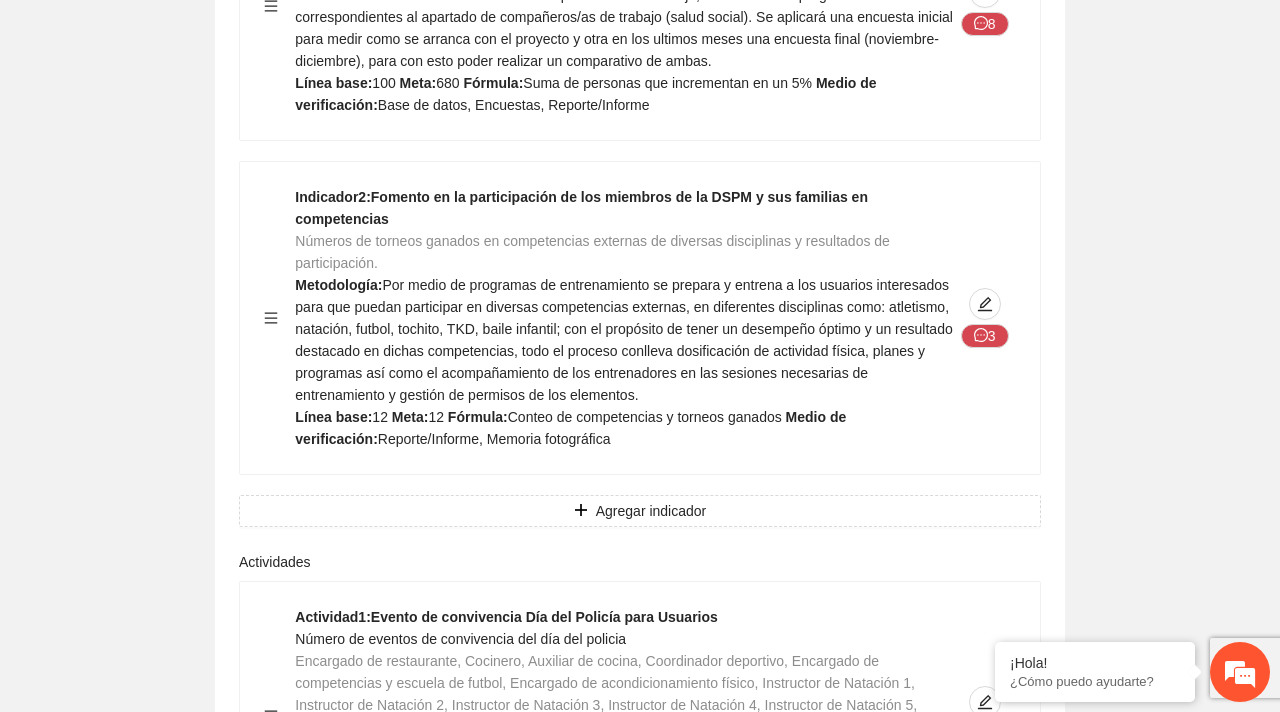click on "Número de personas usuarias titulares que en la encuesta de resultados post incrementan en un 5% de manera positiva sobre sus relaciones sociales con sus compañeros/as." at bounding box center [615, -7311] 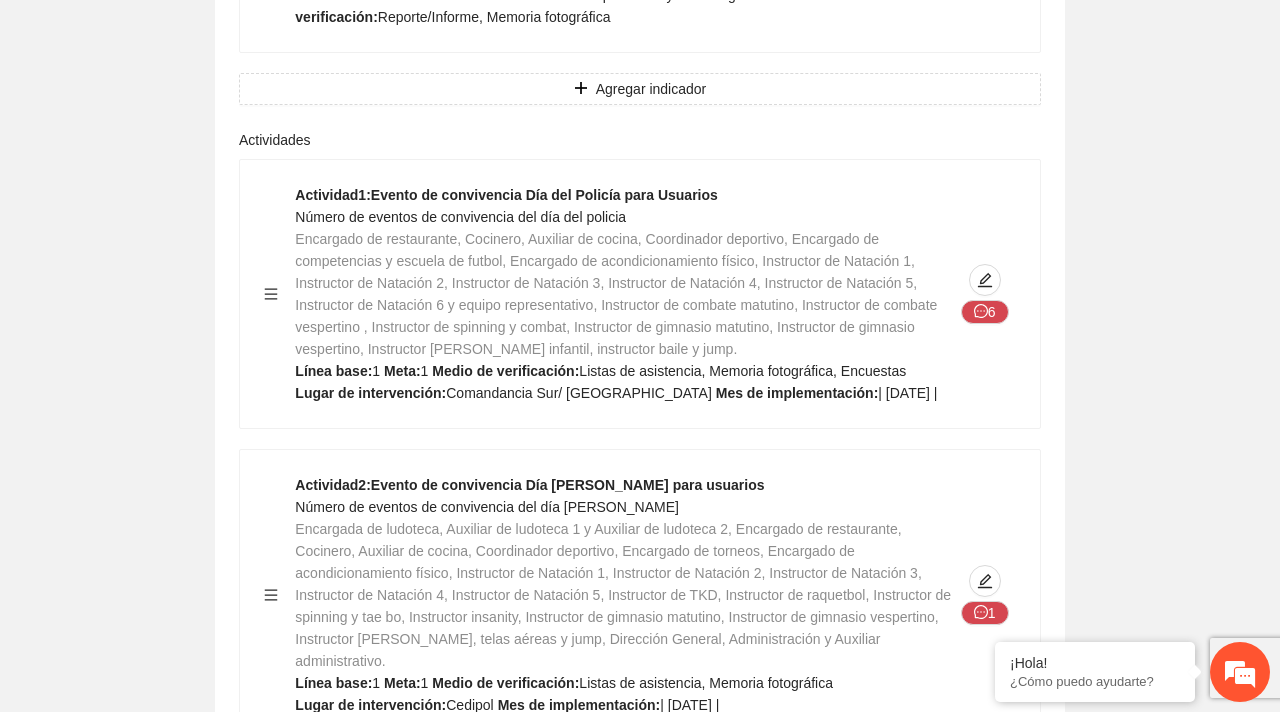 scroll, scrollTop: 10305, scrollLeft: 0, axis: vertical 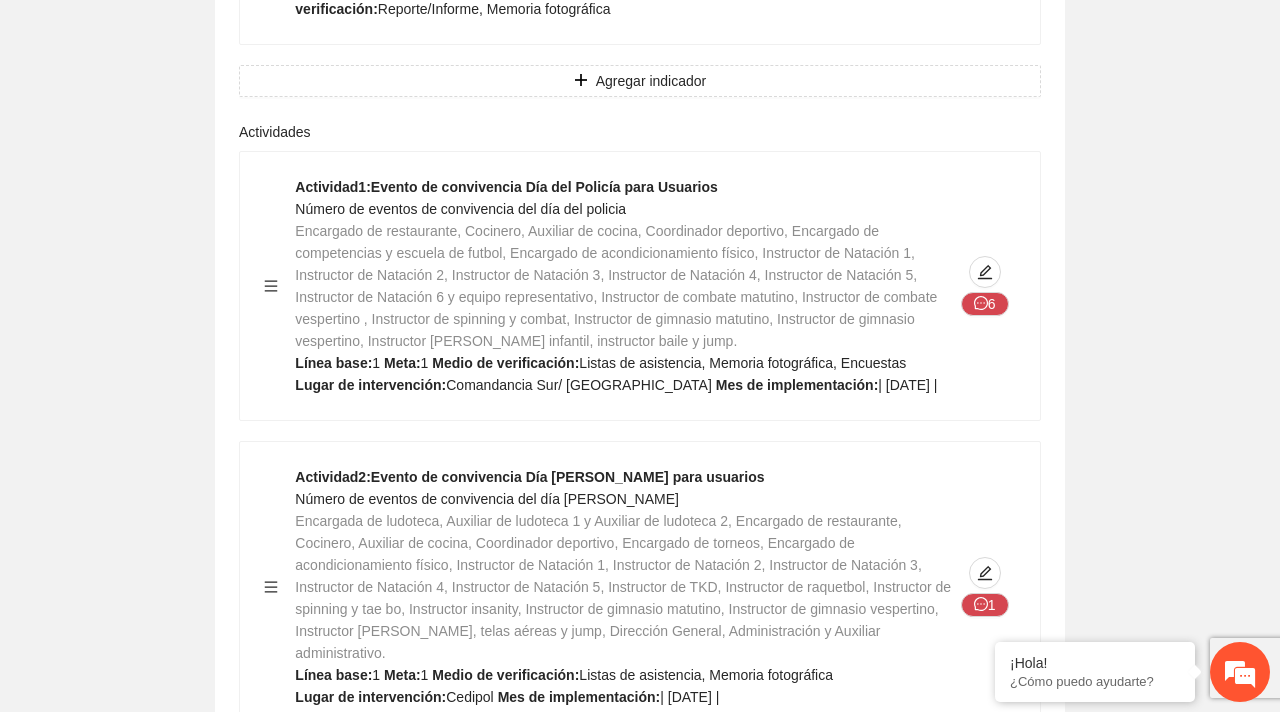 click on "Indicador  2 :  Fomento en la participación de los miembros de la DSPM y sus familias en competencias  Números de torneos ganados en competencias externas de diversas disciplinas y resultados de participación. Metodología:  Por medio de programas de entrenamiento se prepara y entrena a los usuarios interesados para que puedan participar en diversas competencias externas, en diferentes disciplinas como: atletismo, natación, futbol, tochito, TKD, baile infantil; con el propósito de tener un desempeño óptimo y un resultado destacado en dichas competencias, todo el proceso conlleva dosificación de actividad física, planes y programas así como el acompañamiento de los entrenadores en las sesiones necesarias de entrenamiento y gestión de permisos de los elementos. Línea base:  12   Meta:  12   Fórmula:  Conteo de competencias y torneos ganados   Medio de verificación:  Reporte/Informe, Memoria fotográfica" at bounding box center [624, -7341] 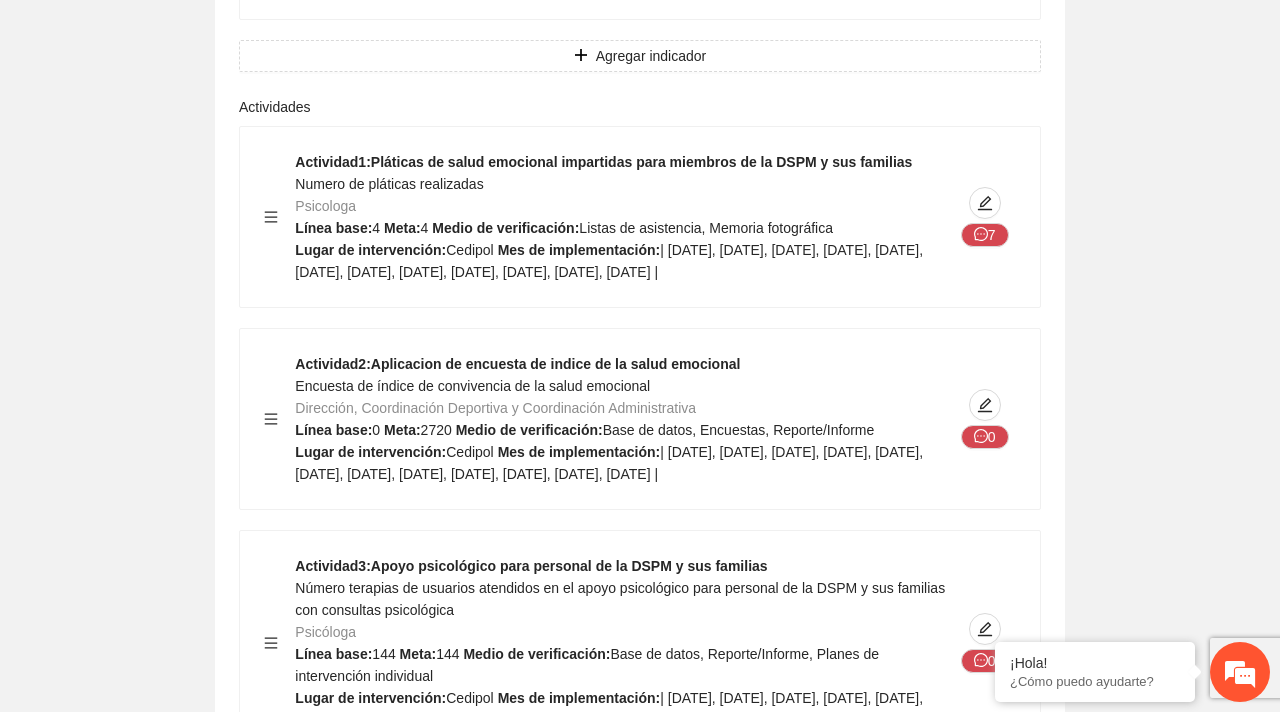 scroll, scrollTop: 13418, scrollLeft: 0, axis: vertical 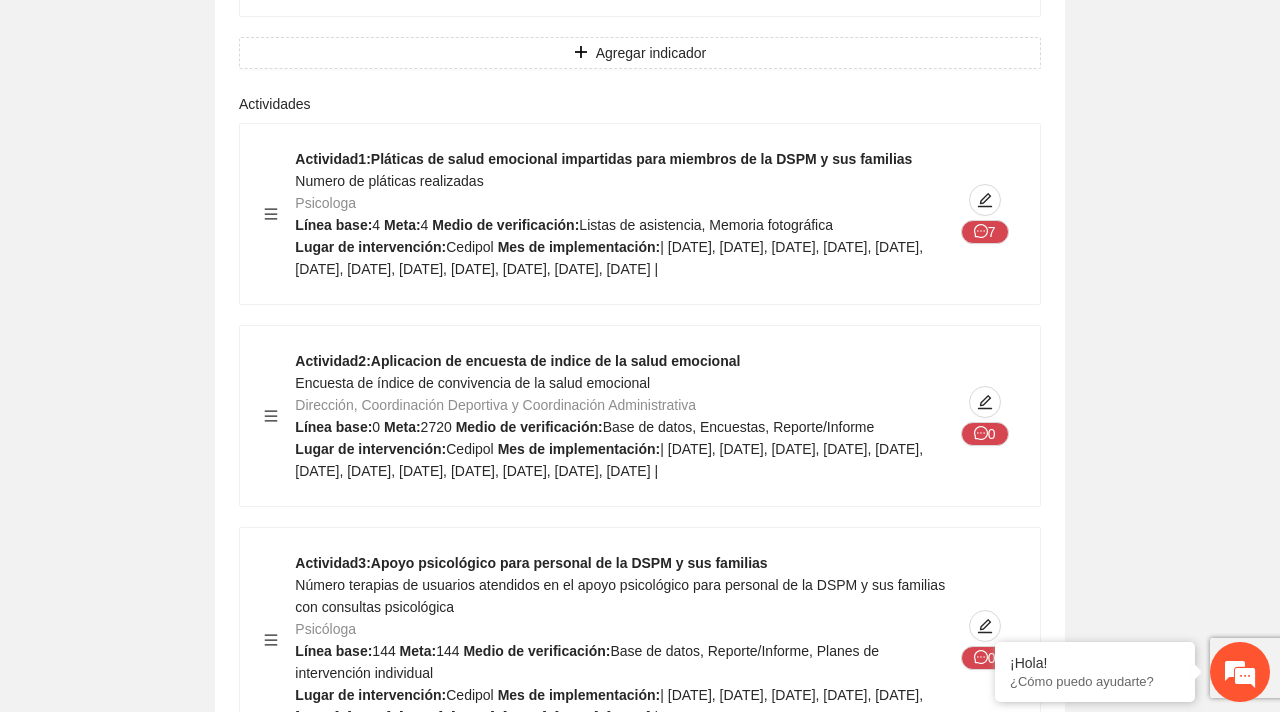 click on "Indicador  1 :  Índice de salud emocional. Número de personas usuarias titulares y familiares que asisten uso de nuestros talleres de psicología y que en la encuesta de resultados contestan valores positivos (valores excelente, muy buena, casi siempre y siempre, ausencia de depresión o ansiedad) en el 5% o más de las las preguntas del apartado de salud emocional Metodología:  Por medio de una encuesta se valorará el nivel de percepción que tienen las personas sobre su salud emocional, a través de las preguntas correspondientes al apartado de salud emocional. Línea base:  100   Meta:  1360   Fórmula:  Suma de personas que incrementan en un 5%   Medio de verificación:  Encuestas, Reporte/Informe, Base de datos" at bounding box center [624, -10755] 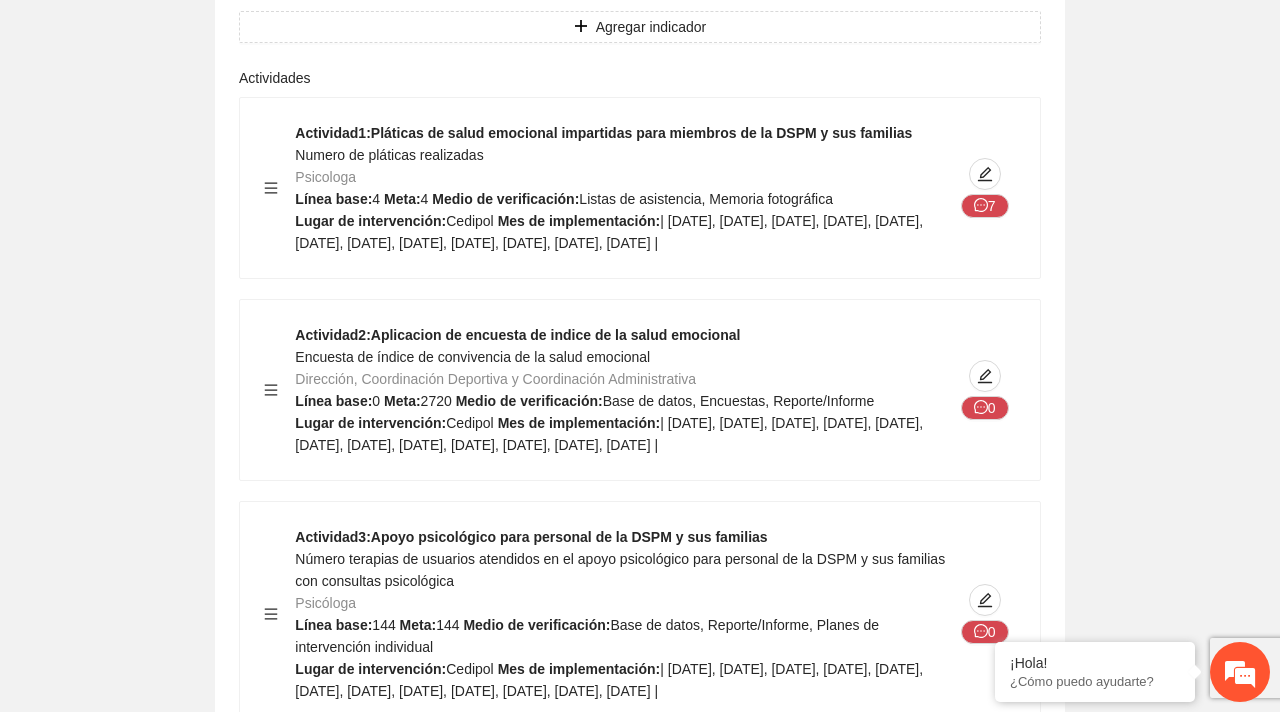 scroll, scrollTop: 13467, scrollLeft: 0, axis: vertical 